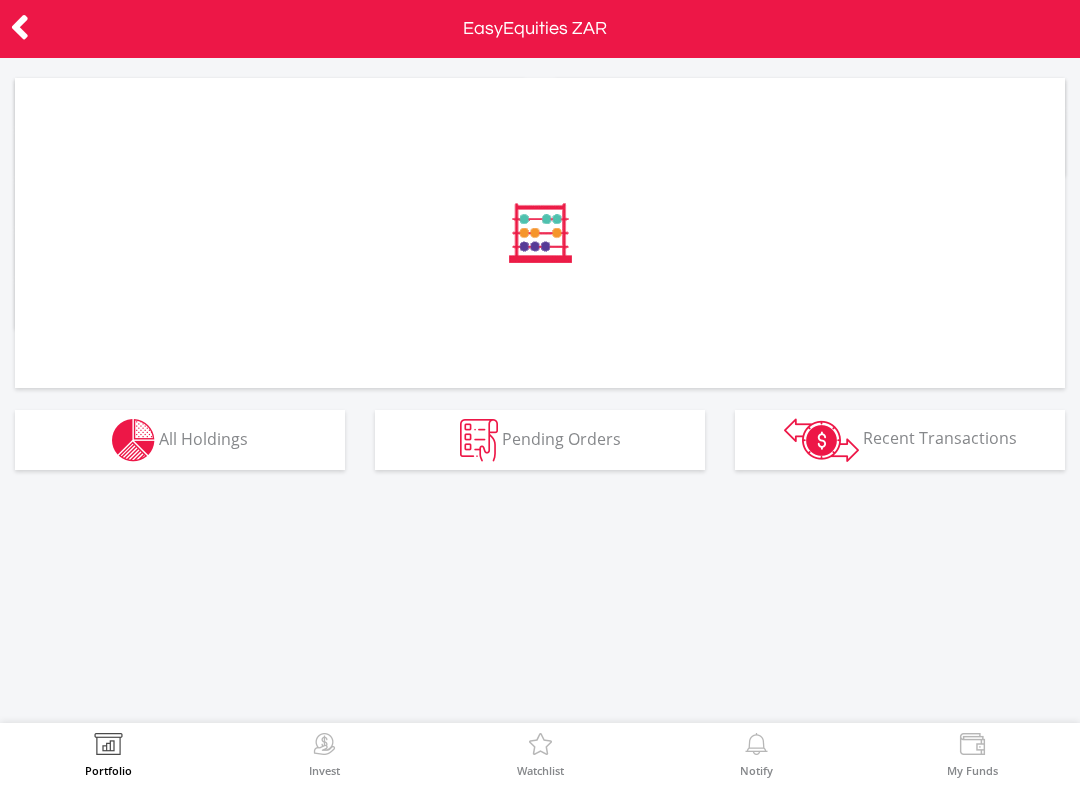 scroll, scrollTop: 0, scrollLeft: 0, axis: both 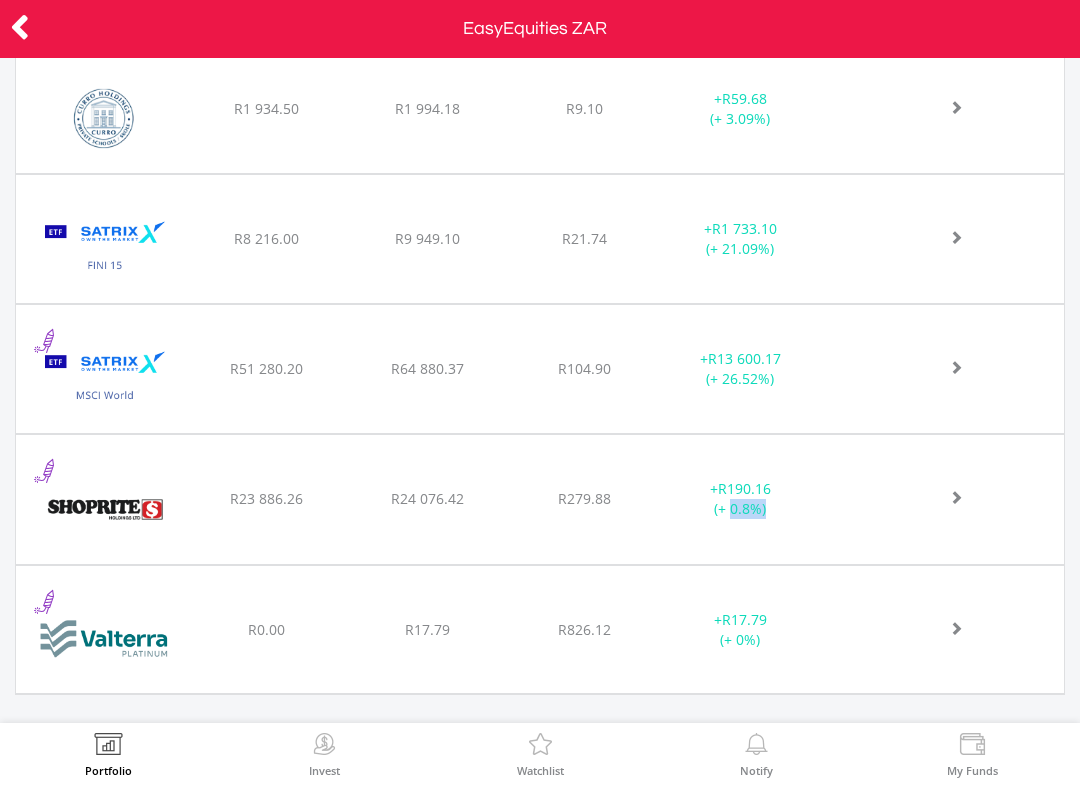 click on "﻿
Shoprite Holdings Limited
R23 886.26
R24 076.42
R279.88
+  R190.16 (+ 0.8%)" at bounding box center [540, -154] 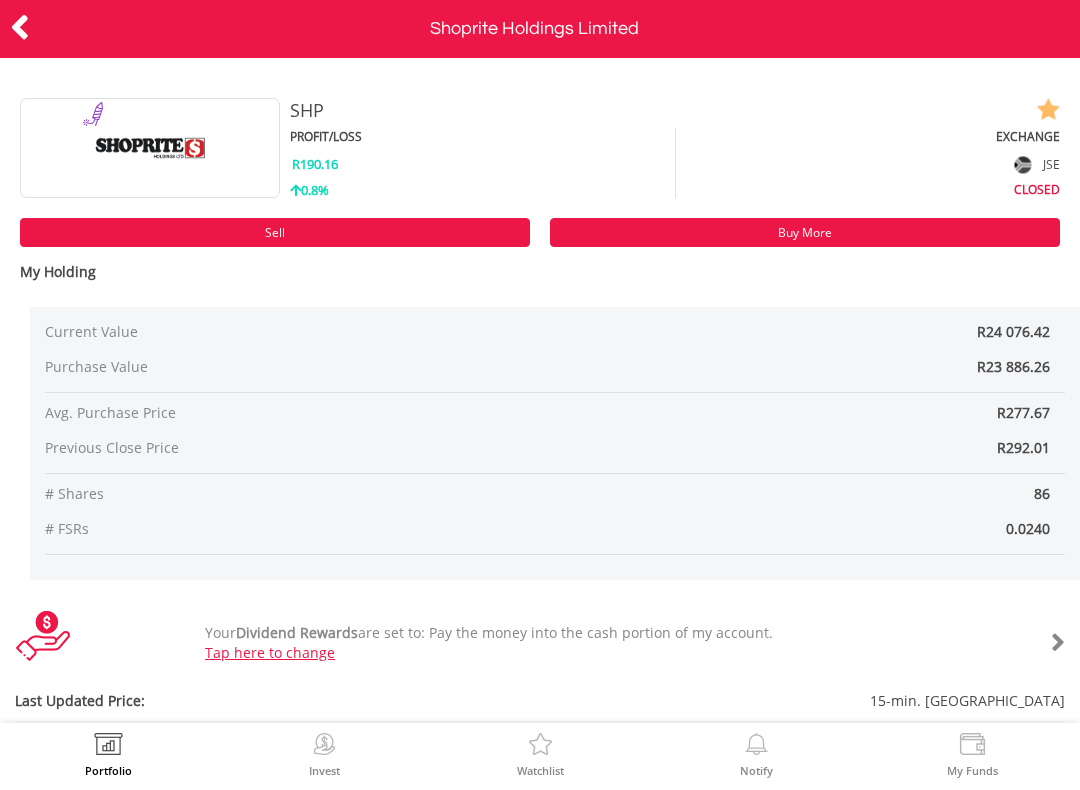 scroll, scrollTop: 0, scrollLeft: 0, axis: both 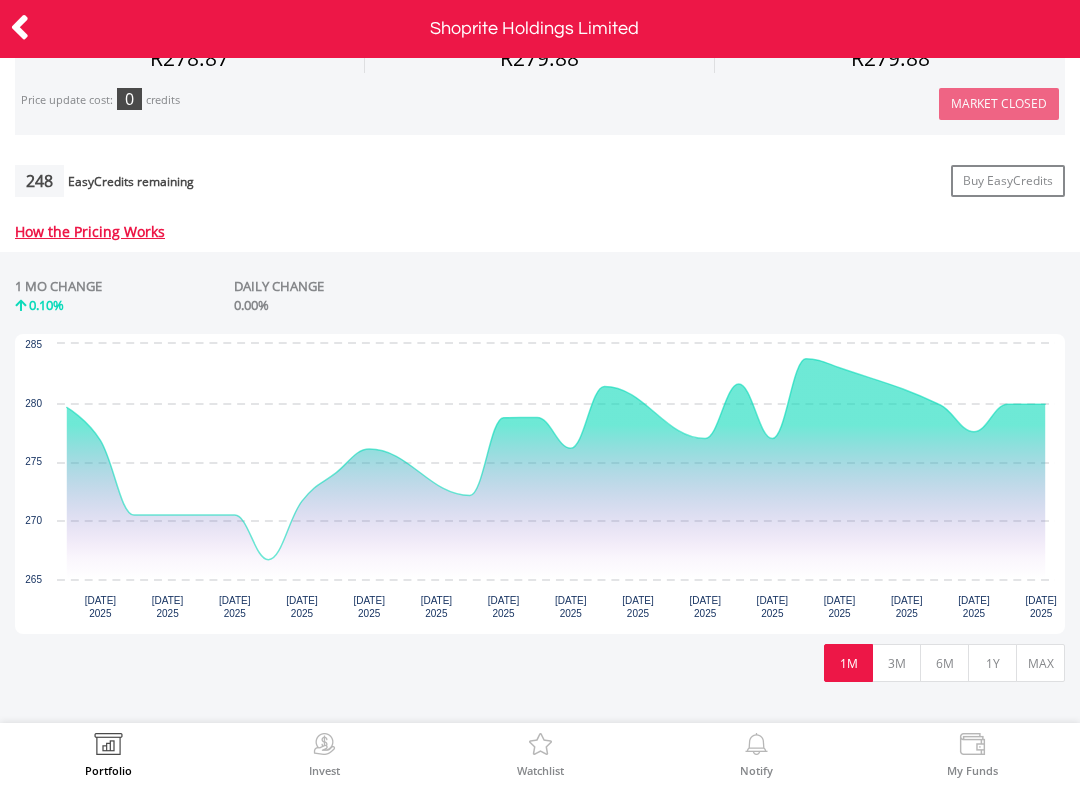 click on "3M" at bounding box center (896, 663) 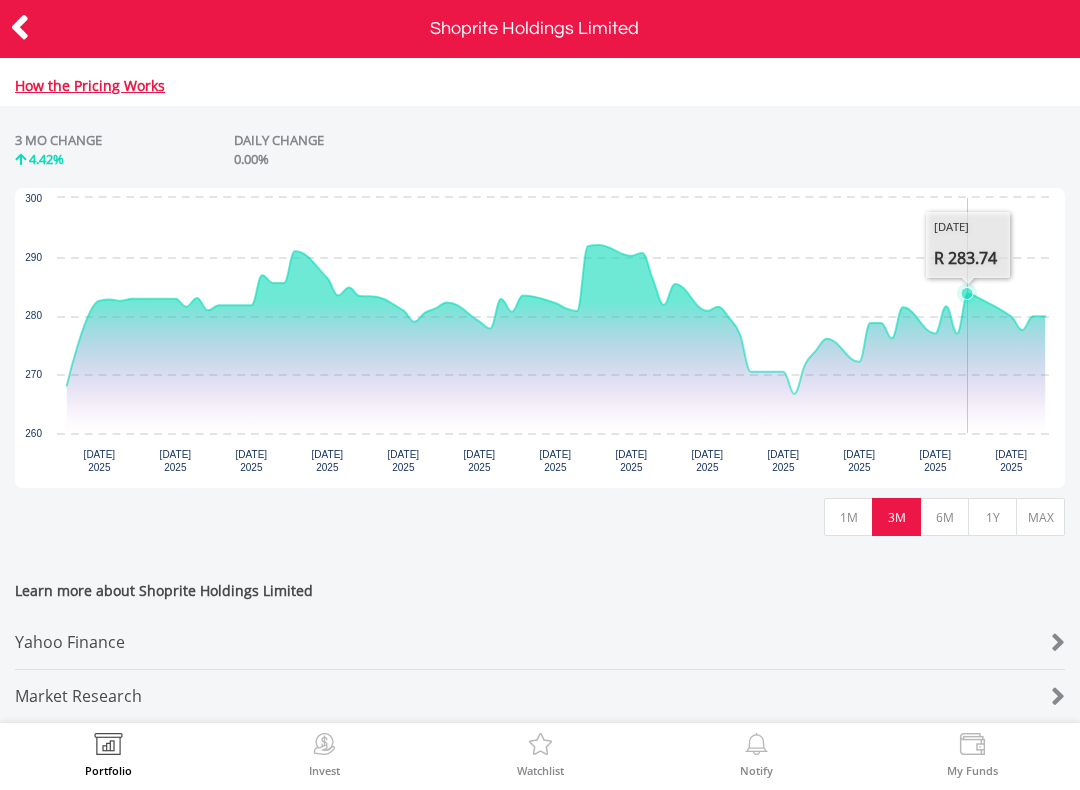 scroll, scrollTop: 897, scrollLeft: 0, axis: vertical 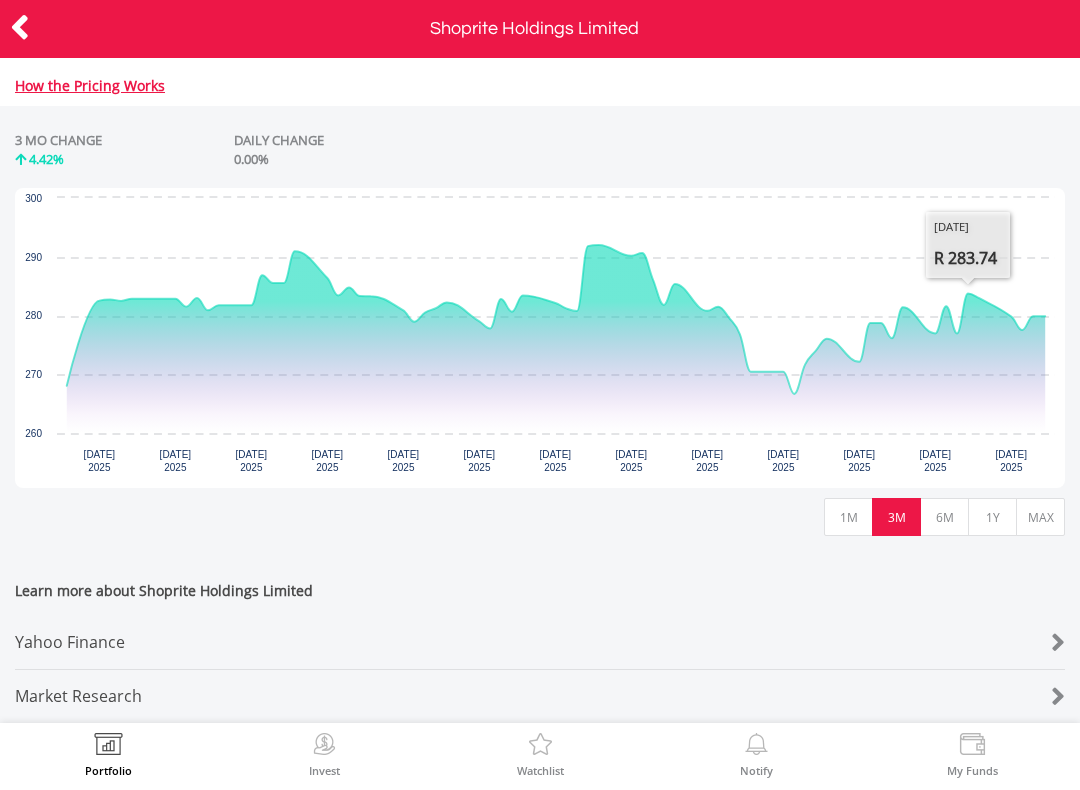 click at bounding box center (54, 29) 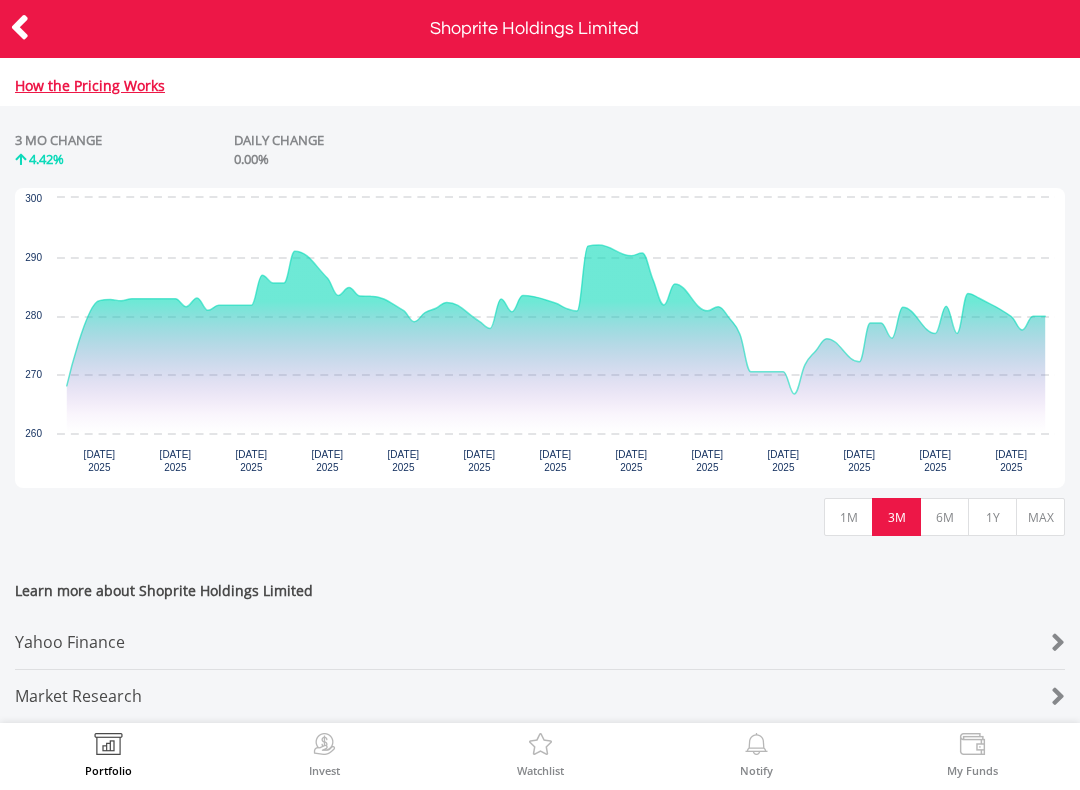 click on "Shoprite Holdings Limited" at bounding box center [540, 29] 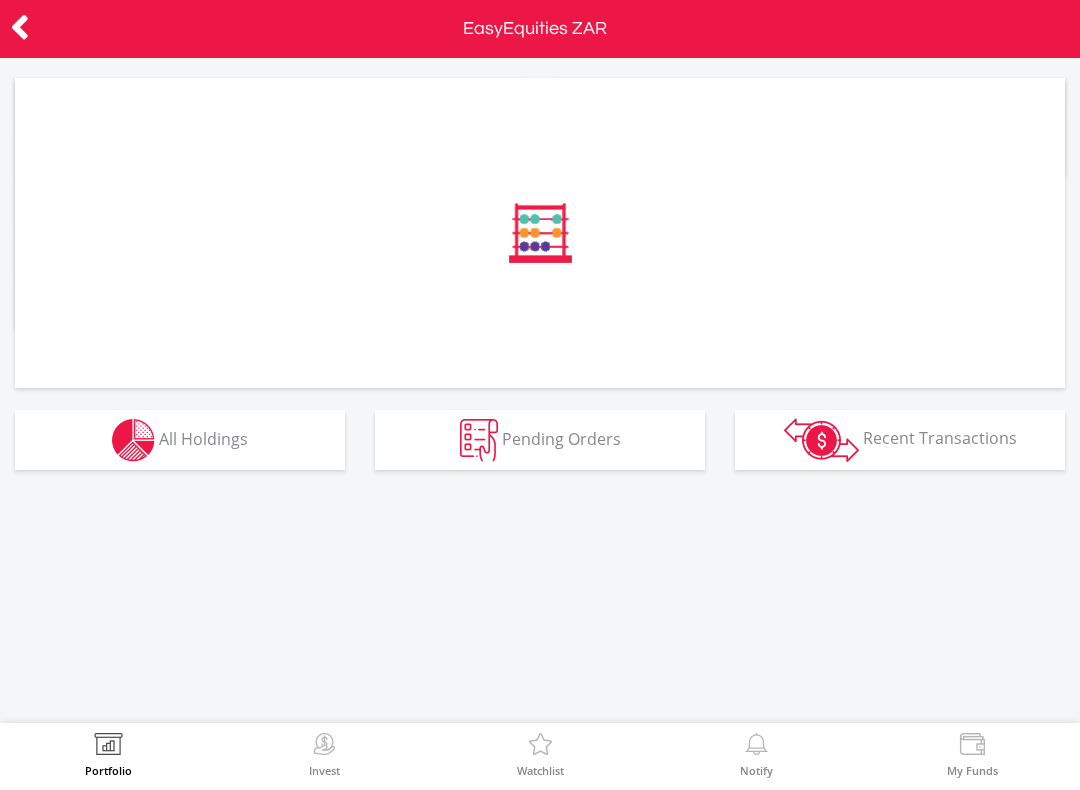 scroll, scrollTop: 0, scrollLeft: 0, axis: both 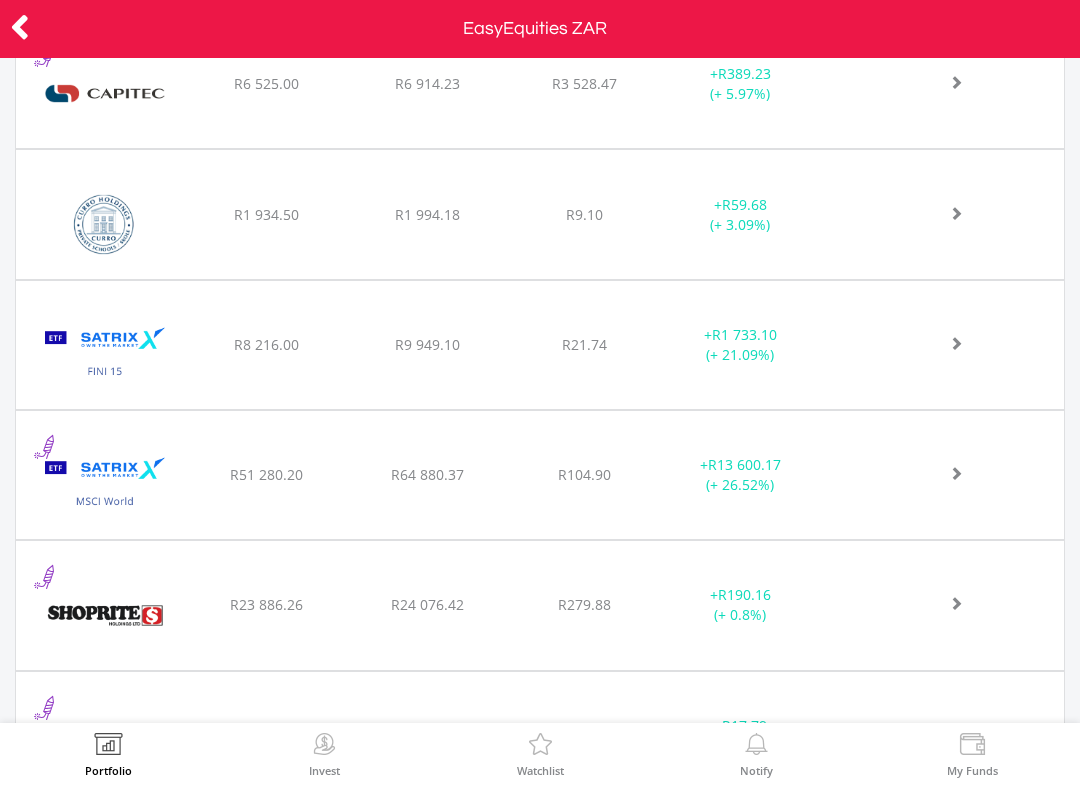 click at bounding box center (933, -44) 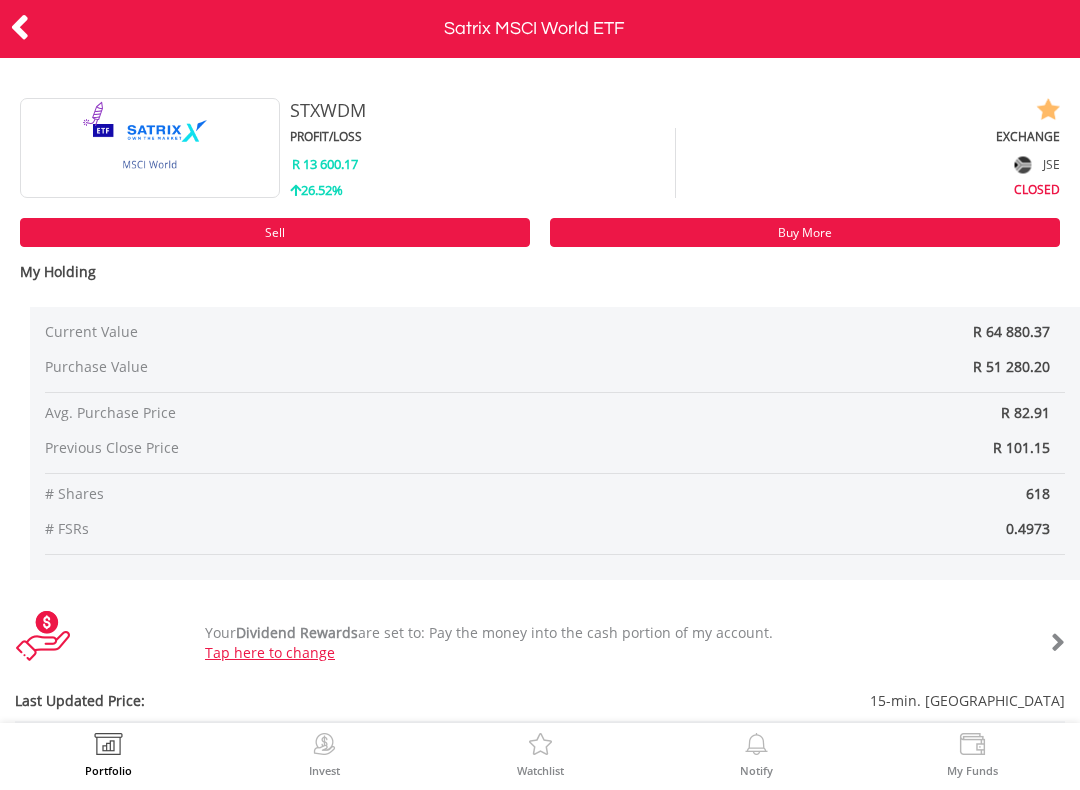 scroll, scrollTop: 0, scrollLeft: 0, axis: both 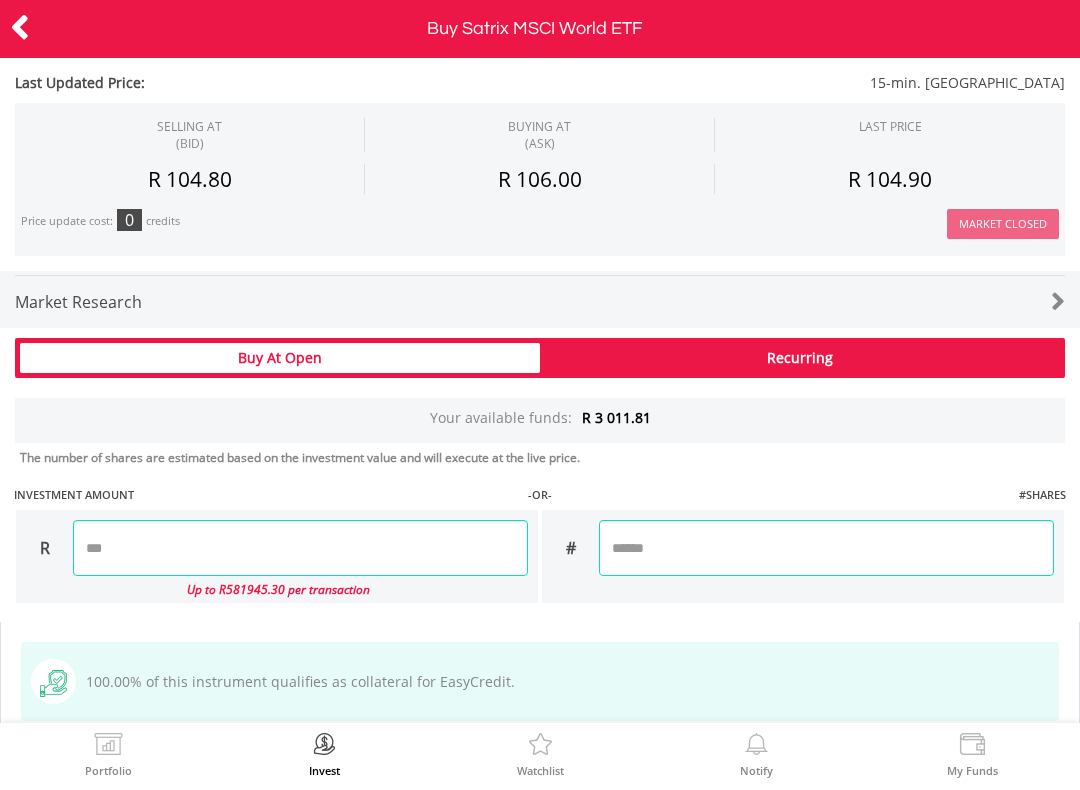 click at bounding box center [300, 548] 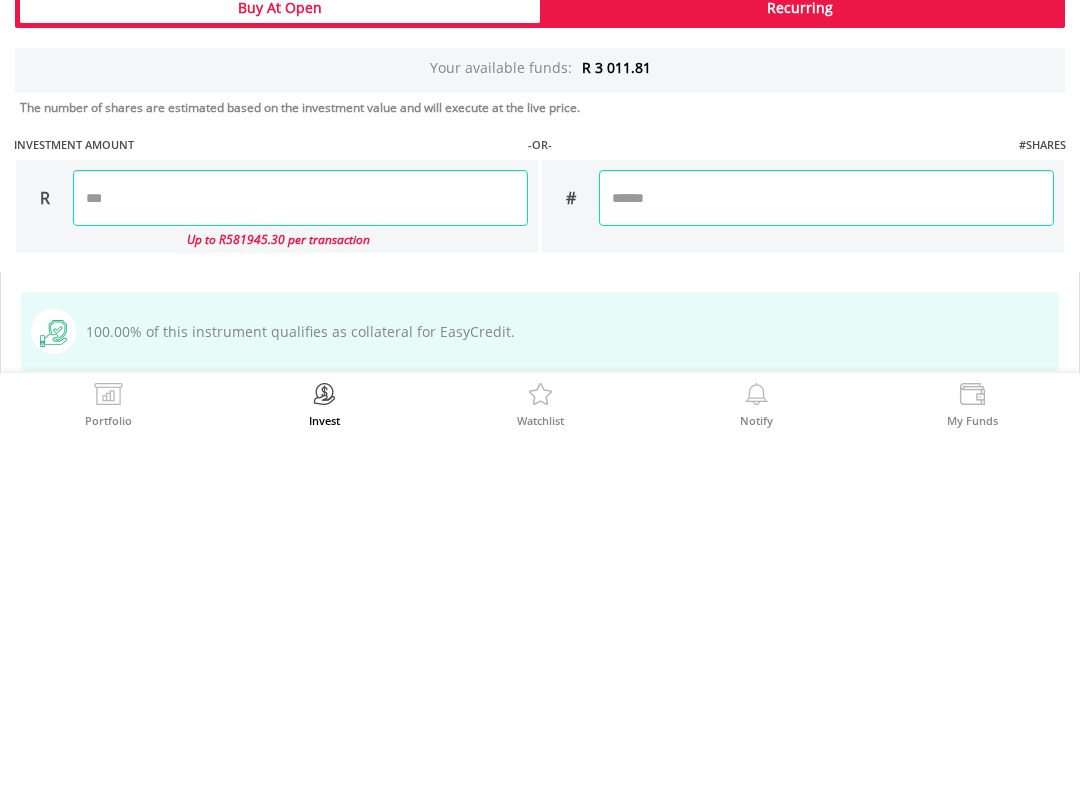 click on "Last Updated Price:
15-min. [GEOGRAPHIC_DATA]
SELLING AT  (BID)
BUYING AT  (ASK)
LAST PRICE" at bounding box center (540, 119) 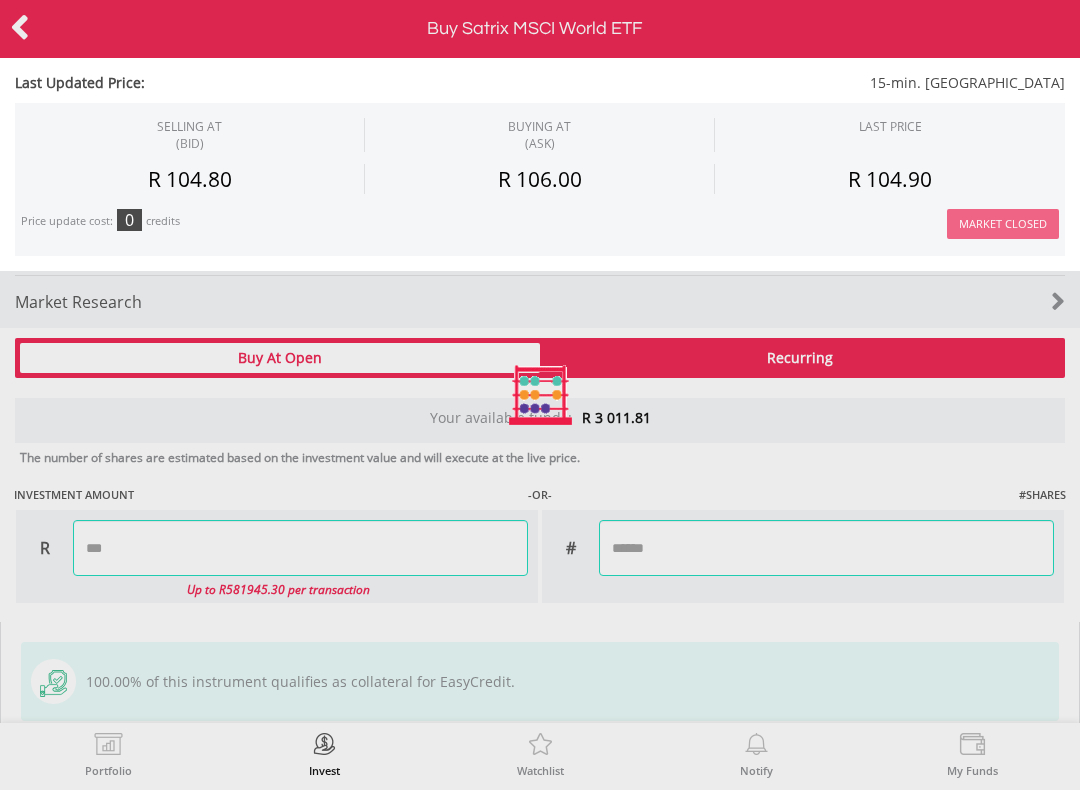 type on "*******" 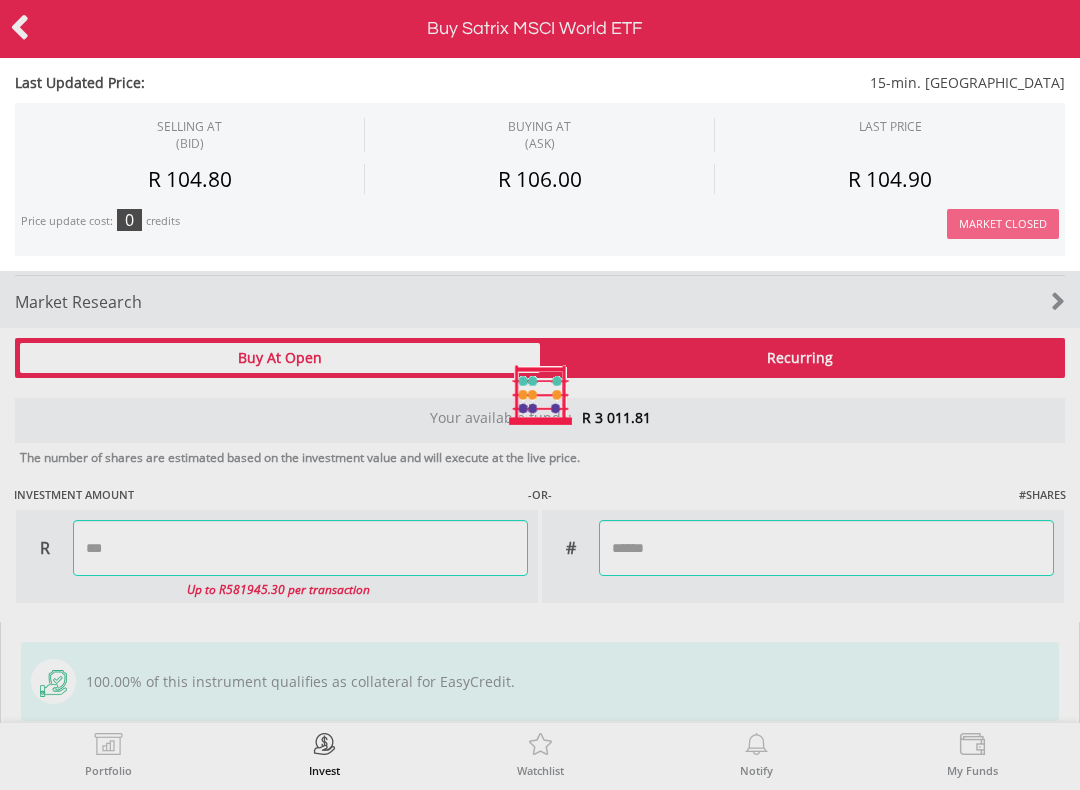 type on "*******" 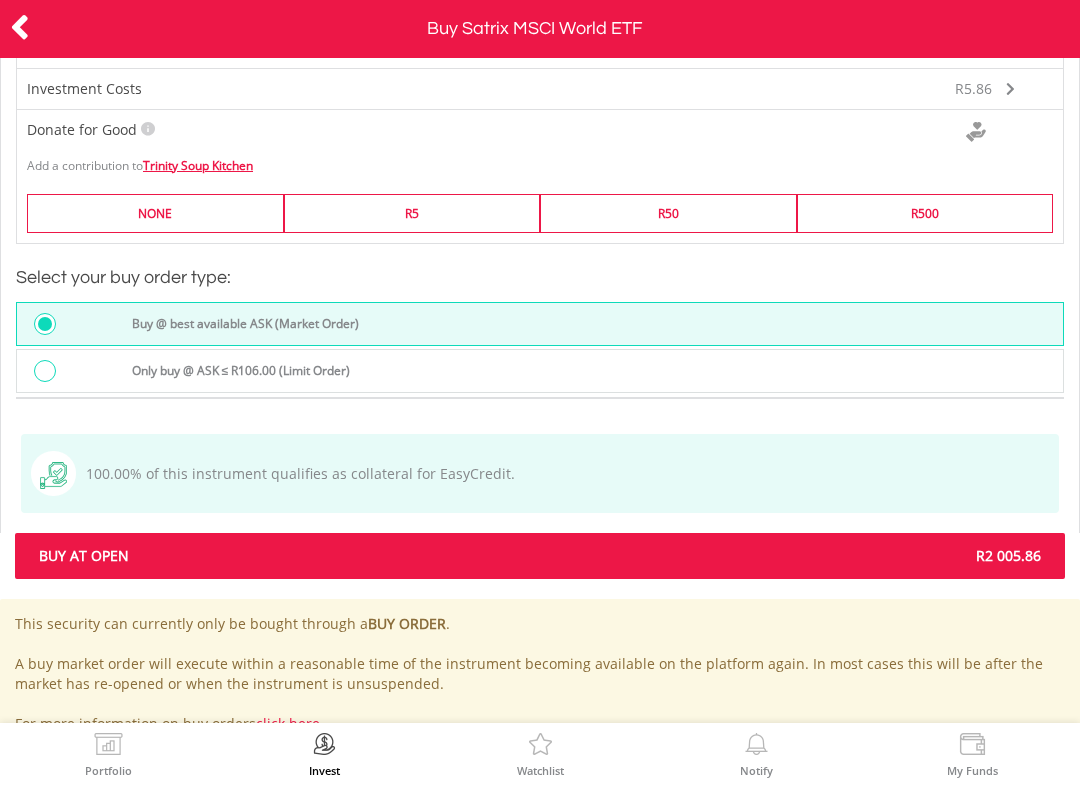 scroll, scrollTop: 2008, scrollLeft: 0, axis: vertical 